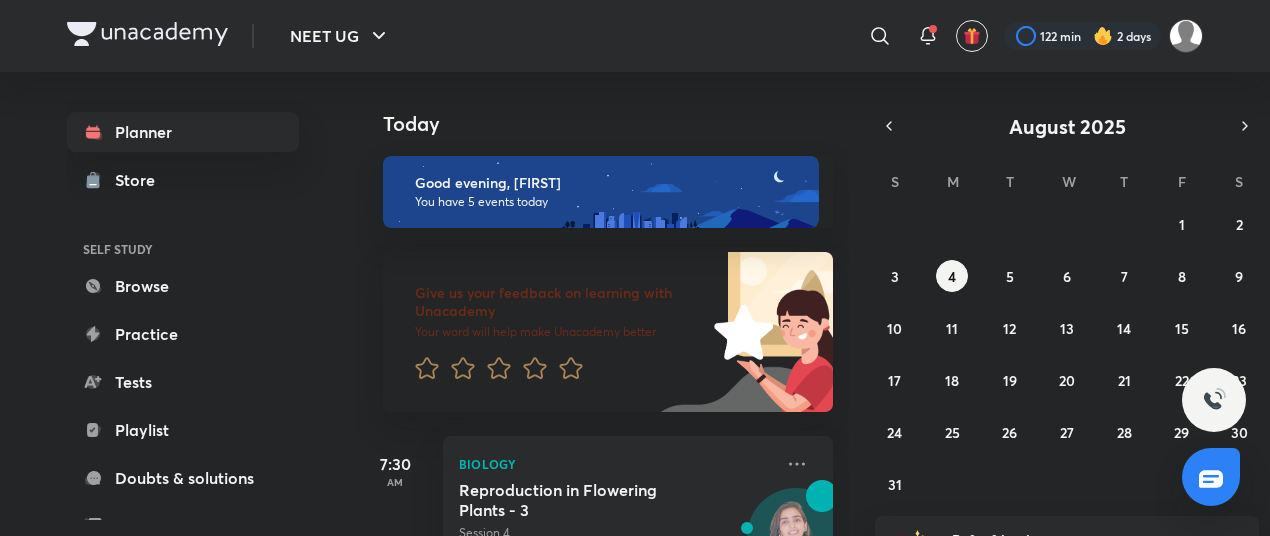 scroll, scrollTop: 0, scrollLeft: 0, axis: both 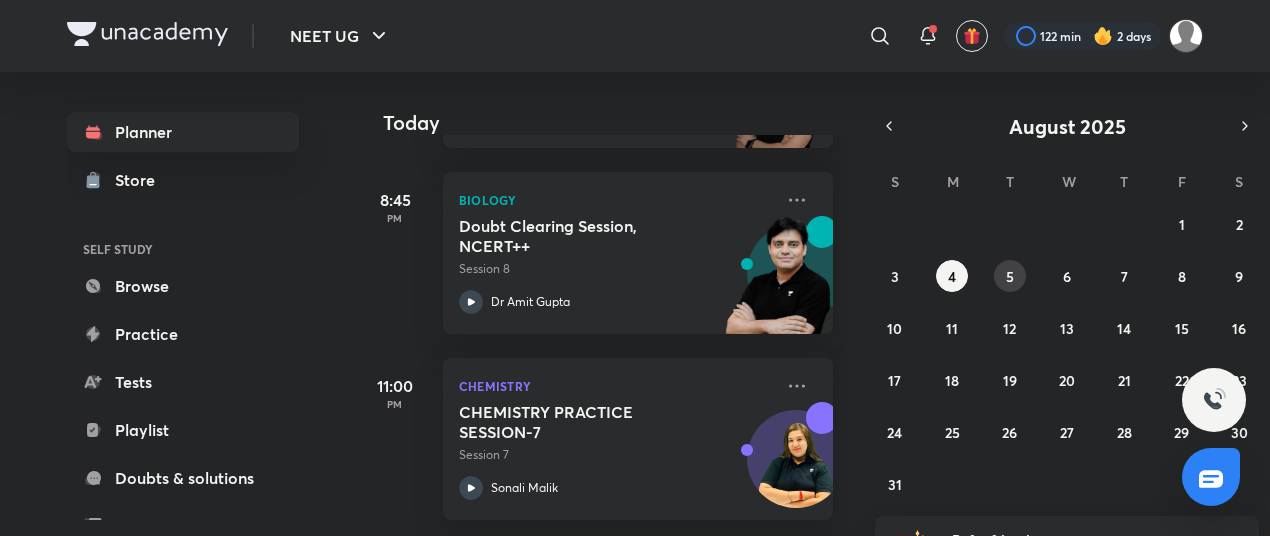 click on "5" at bounding box center [1010, 276] 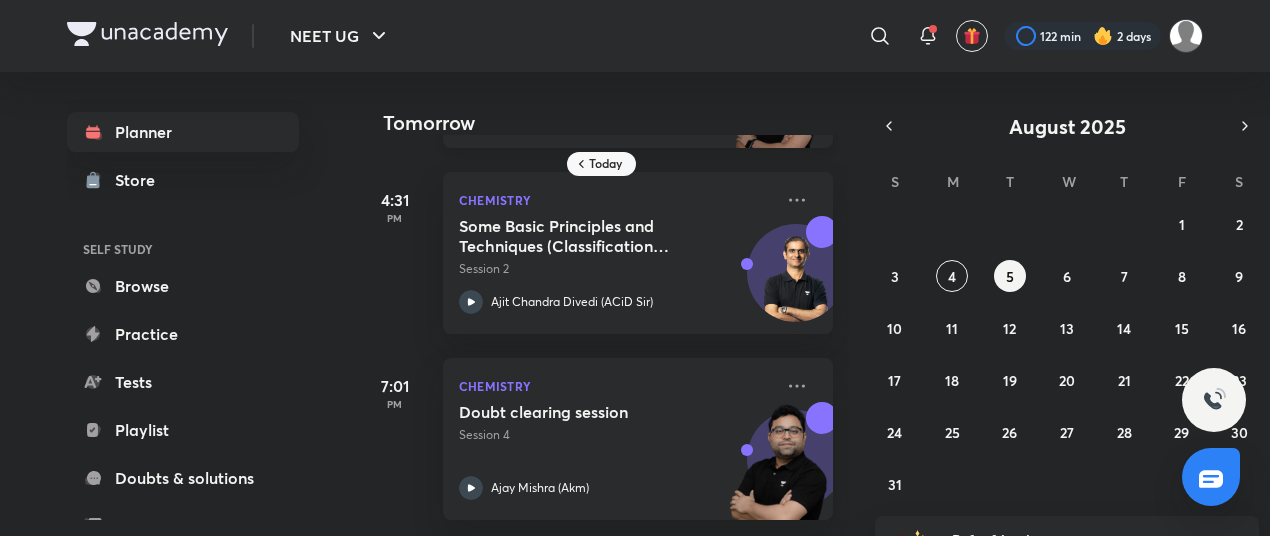 scroll, scrollTop: 0, scrollLeft: 0, axis: both 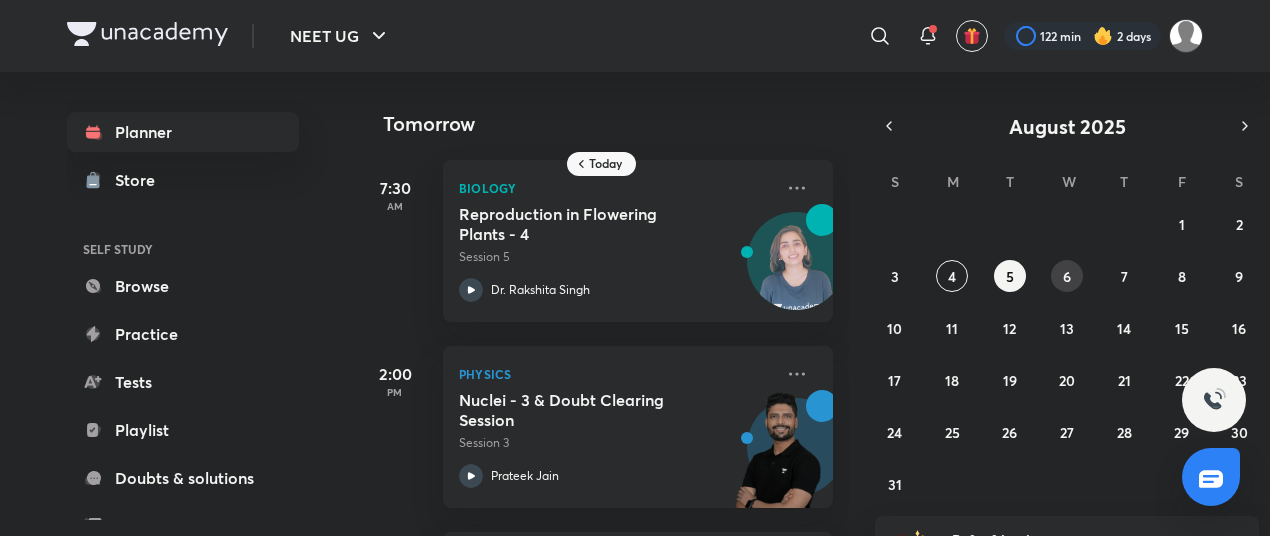 click on "6" at bounding box center [1067, 276] 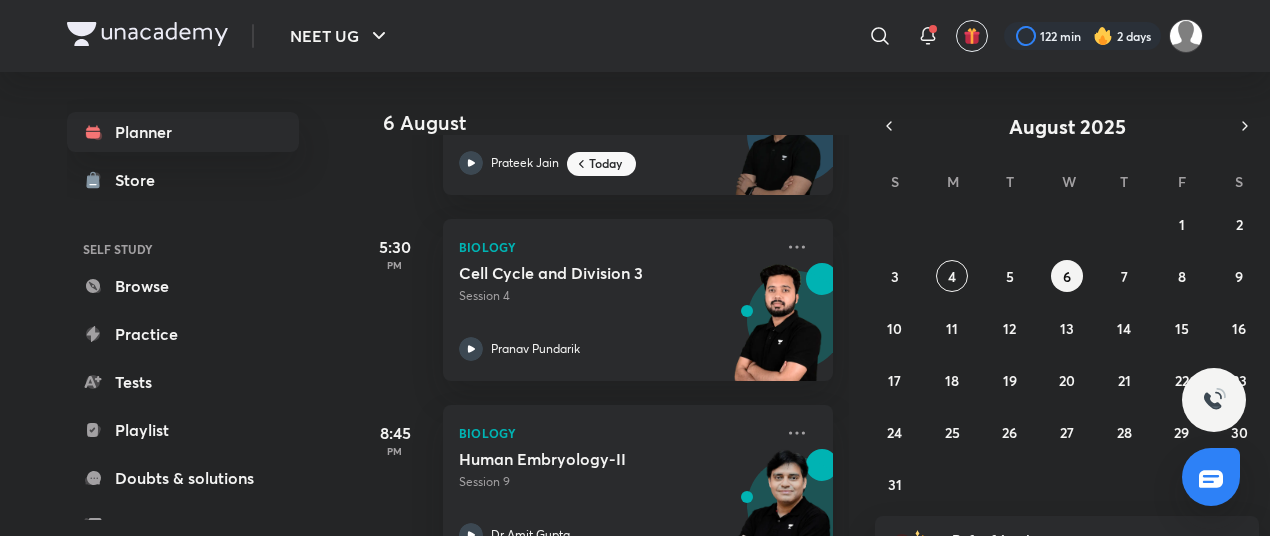 scroll, scrollTop: 500, scrollLeft: 0, axis: vertical 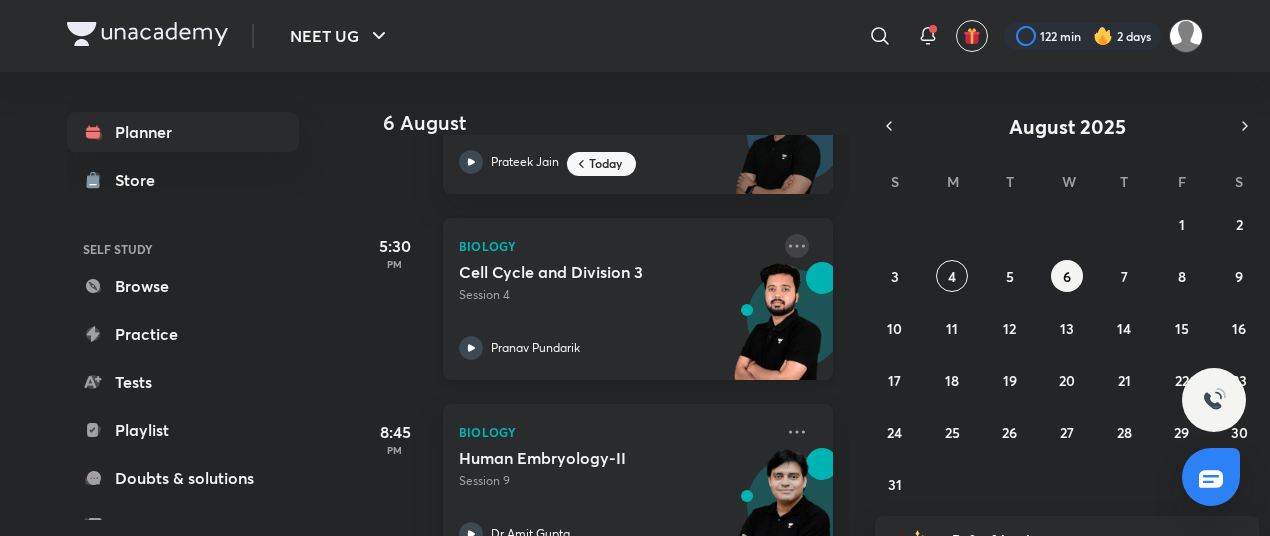 click 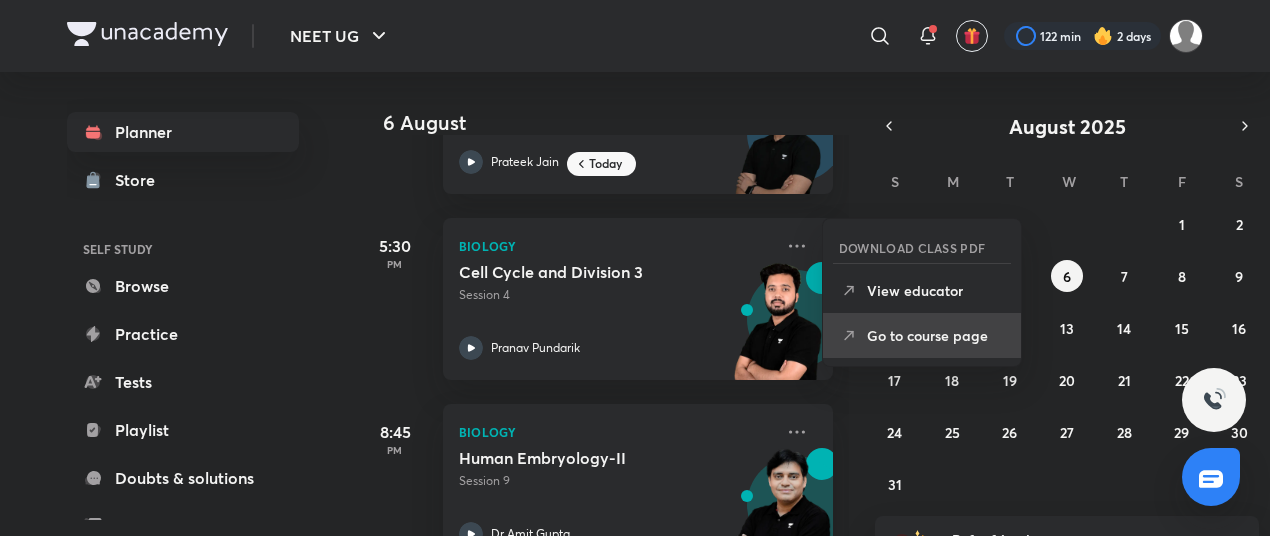 click on "Go to course page" at bounding box center [936, 335] 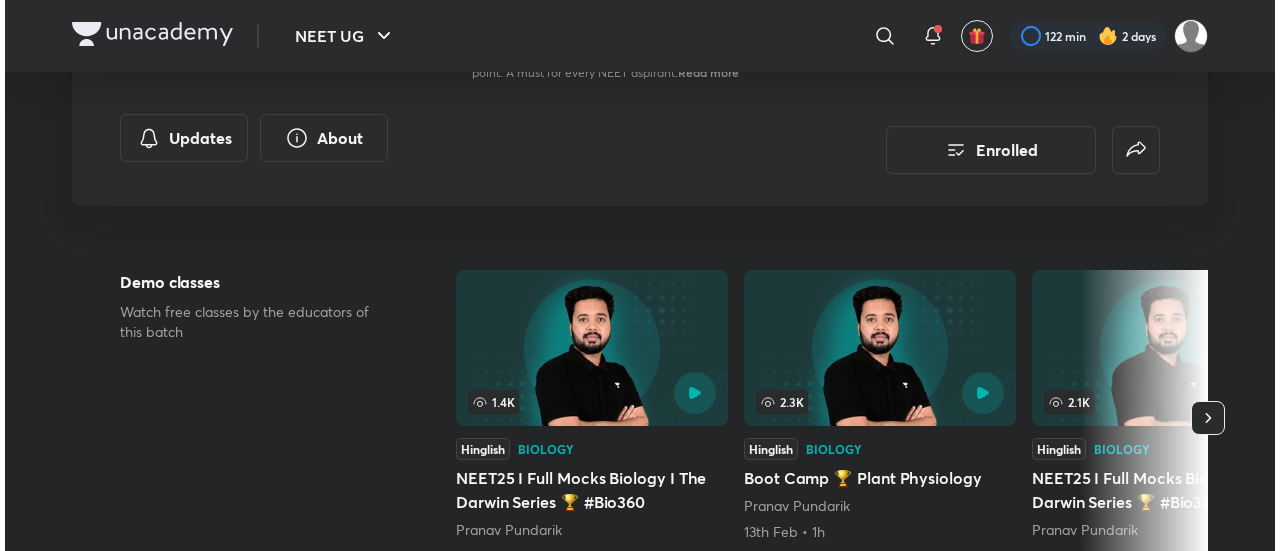 scroll, scrollTop: 0, scrollLeft: 0, axis: both 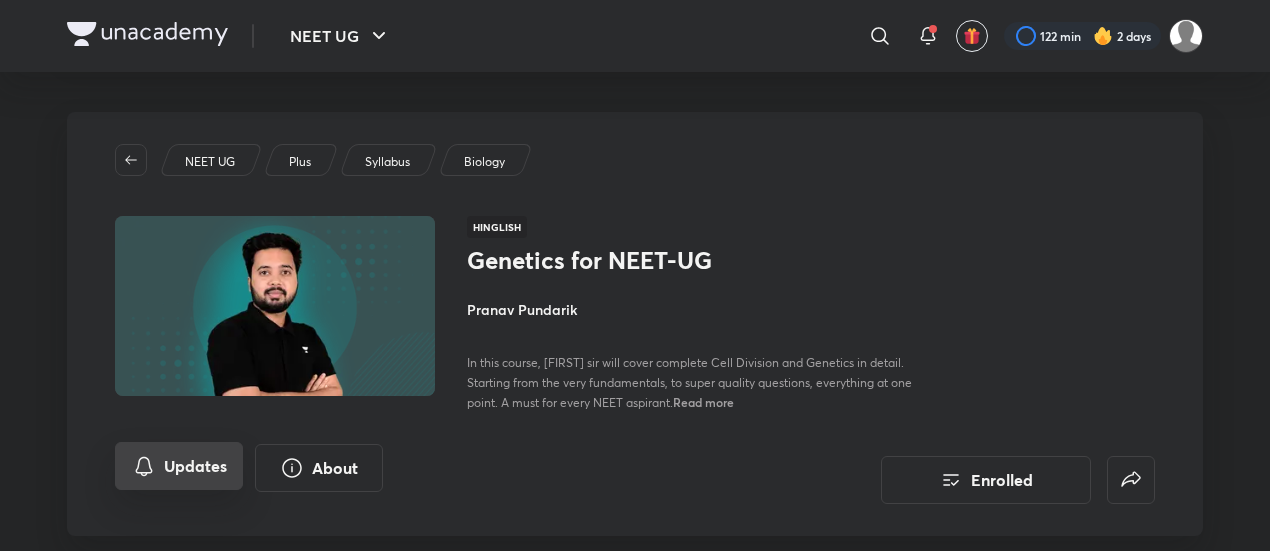 click on "Updates" at bounding box center (179, 466) 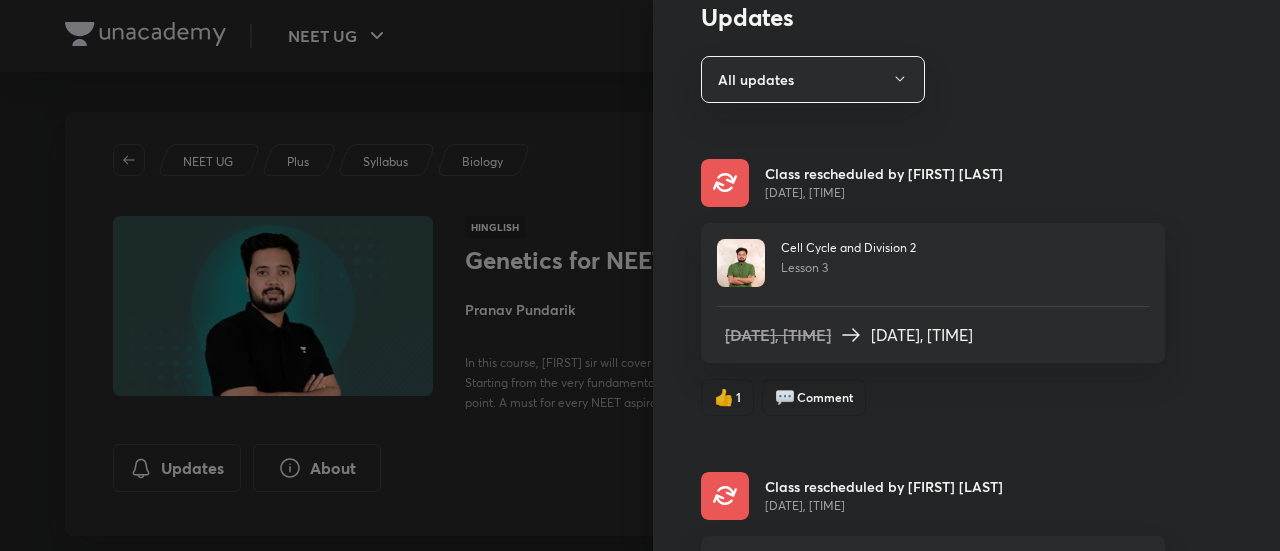 scroll, scrollTop: 82, scrollLeft: 0, axis: vertical 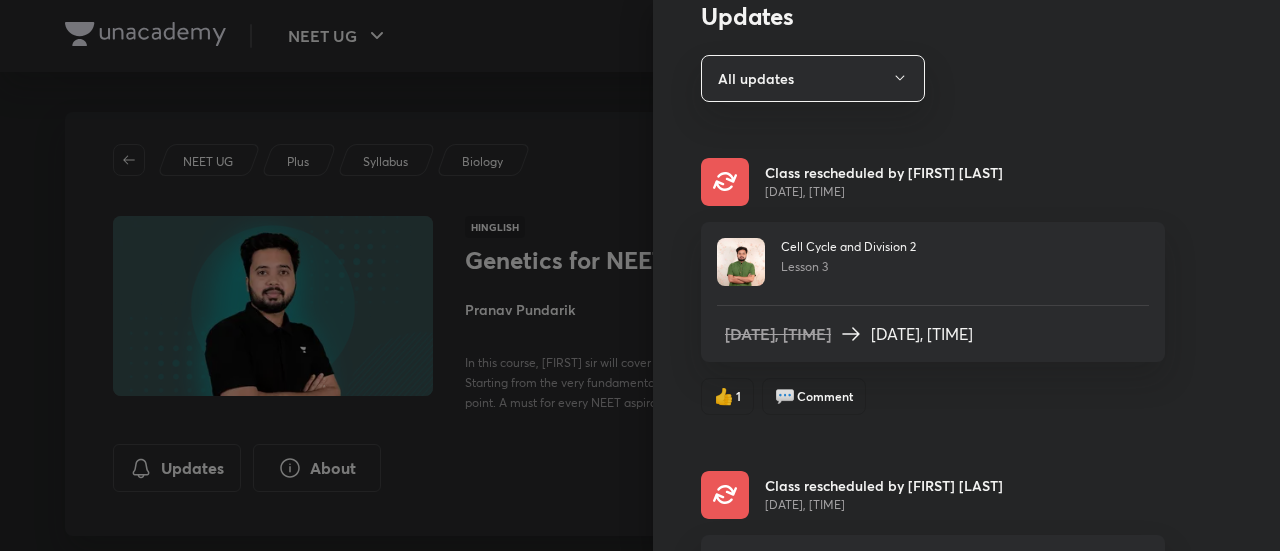 click on "Cell Cycle and Division 2 Lesson 3 [DATE], [TIME] [DATE], [TIME]" at bounding box center (933, 292) 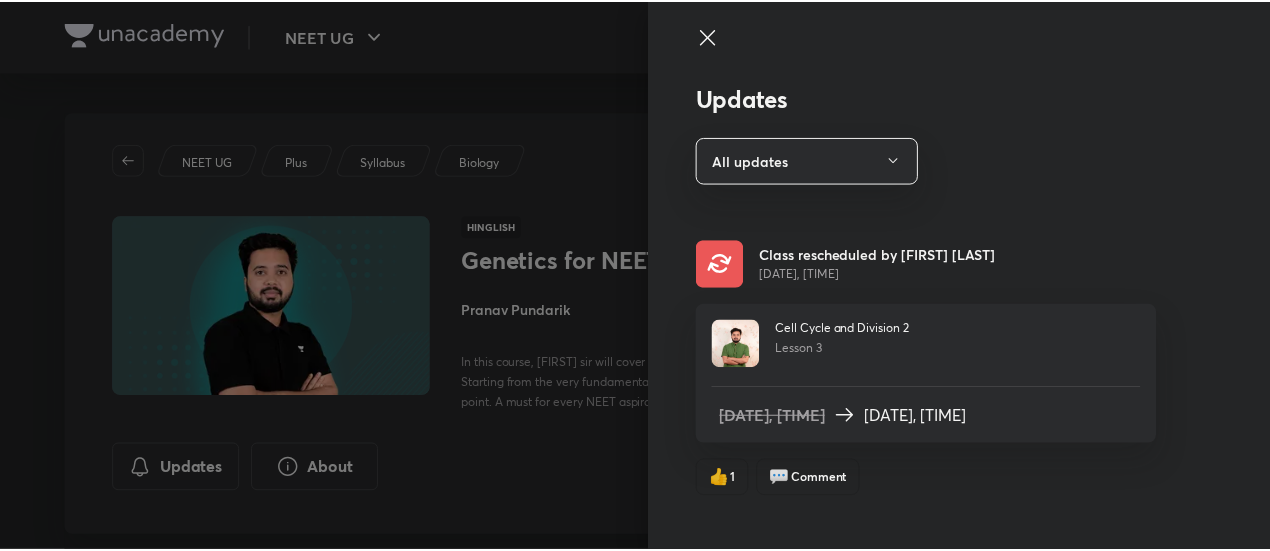 scroll, scrollTop: 4, scrollLeft: 0, axis: vertical 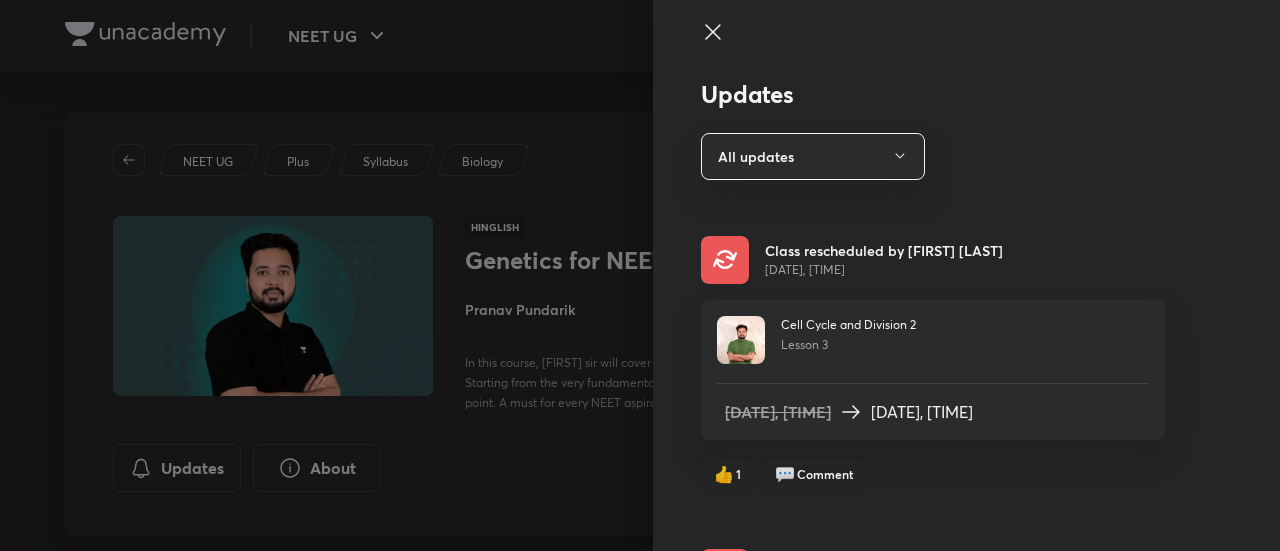click 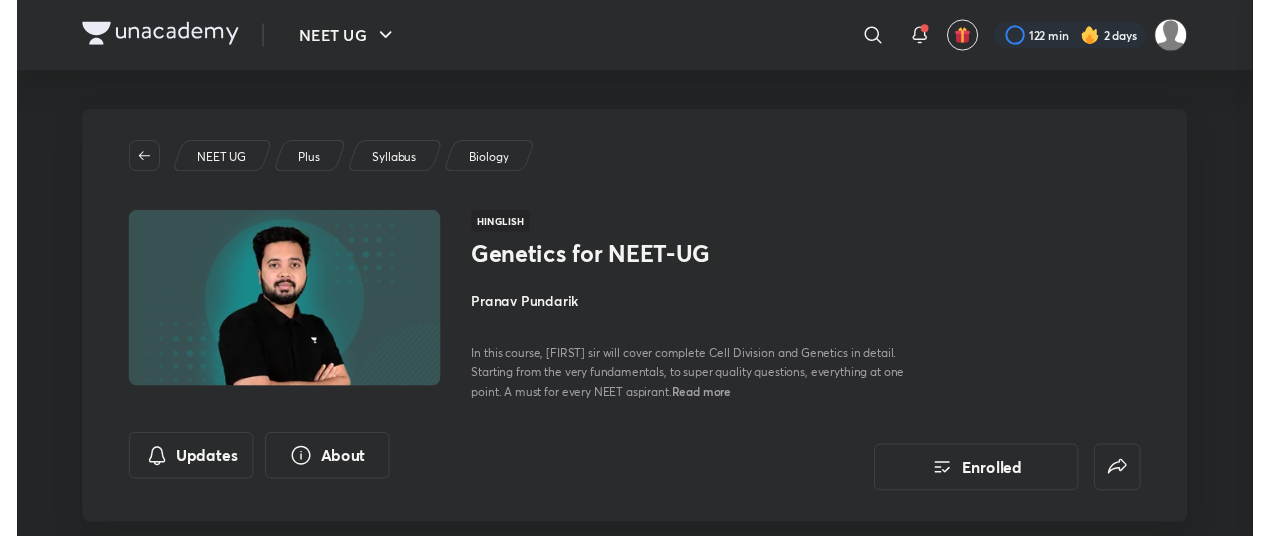 scroll, scrollTop: 0, scrollLeft: 0, axis: both 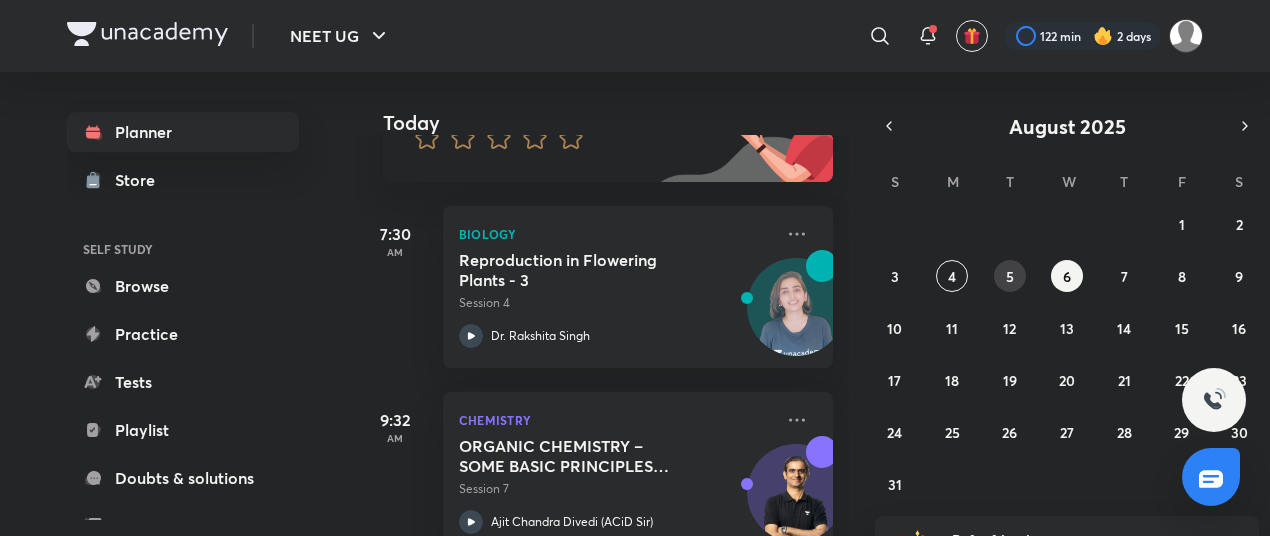 click on "5" at bounding box center [1010, 276] 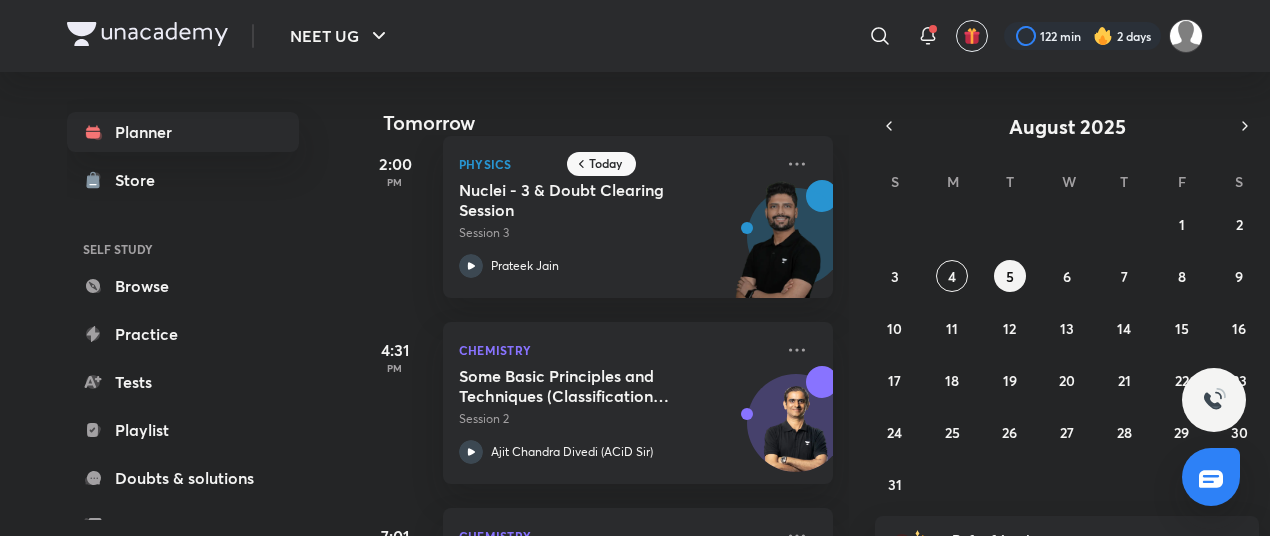 scroll, scrollTop: 360, scrollLeft: 0, axis: vertical 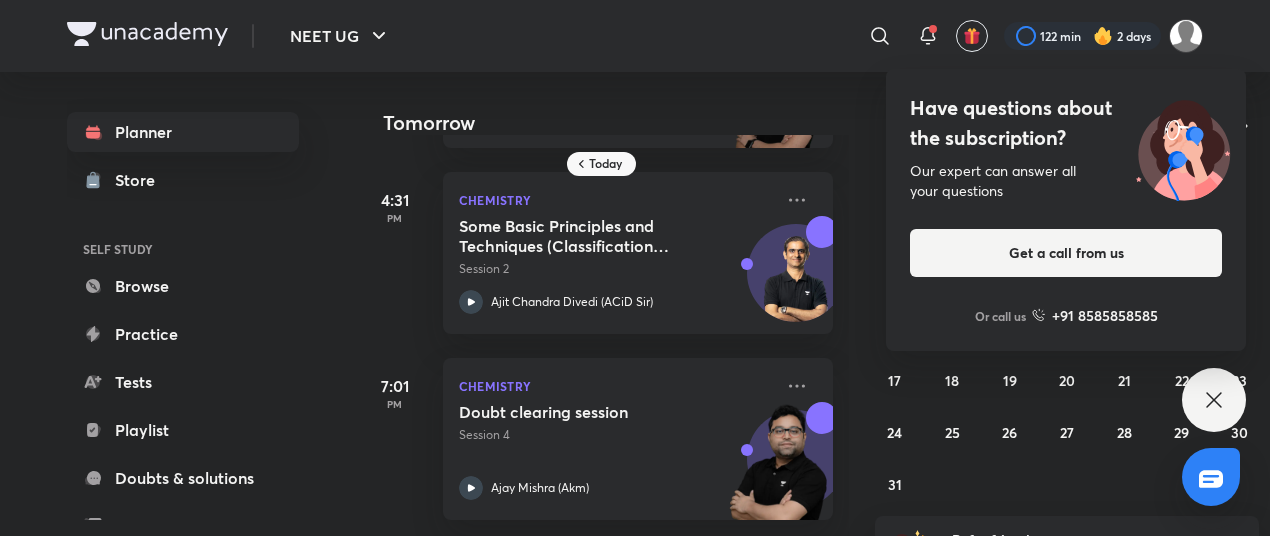 click on "Have questions about the subscription? Our expert can answer all your questions Get a call from us Or call us +91 8585858585" at bounding box center (1214, 400) 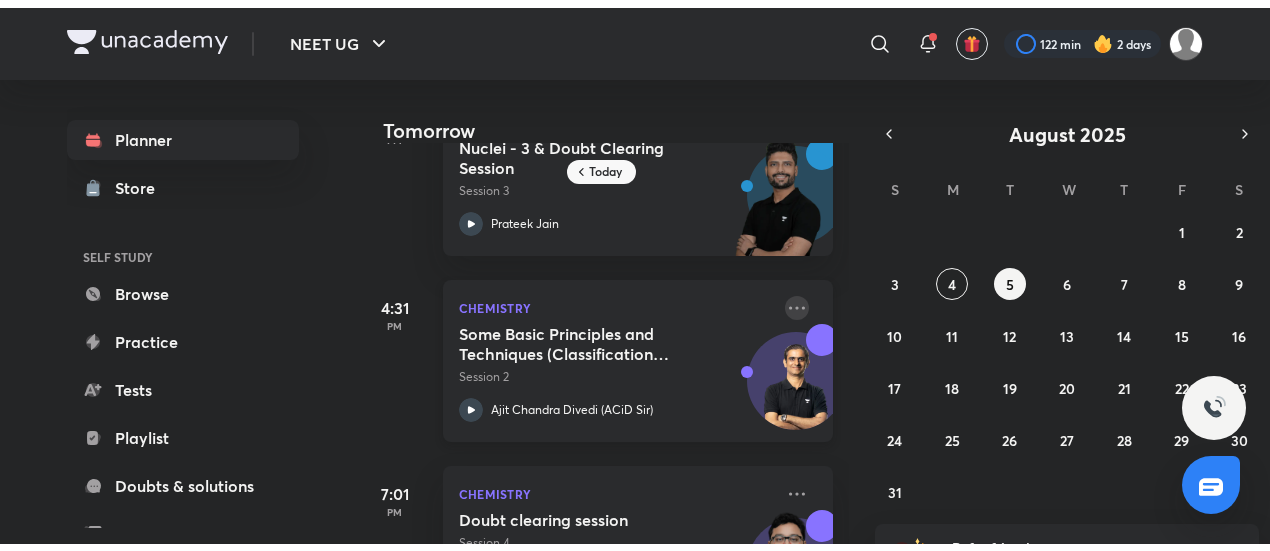 scroll, scrollTop: 360, scrollLeft: 0, axis: vertical 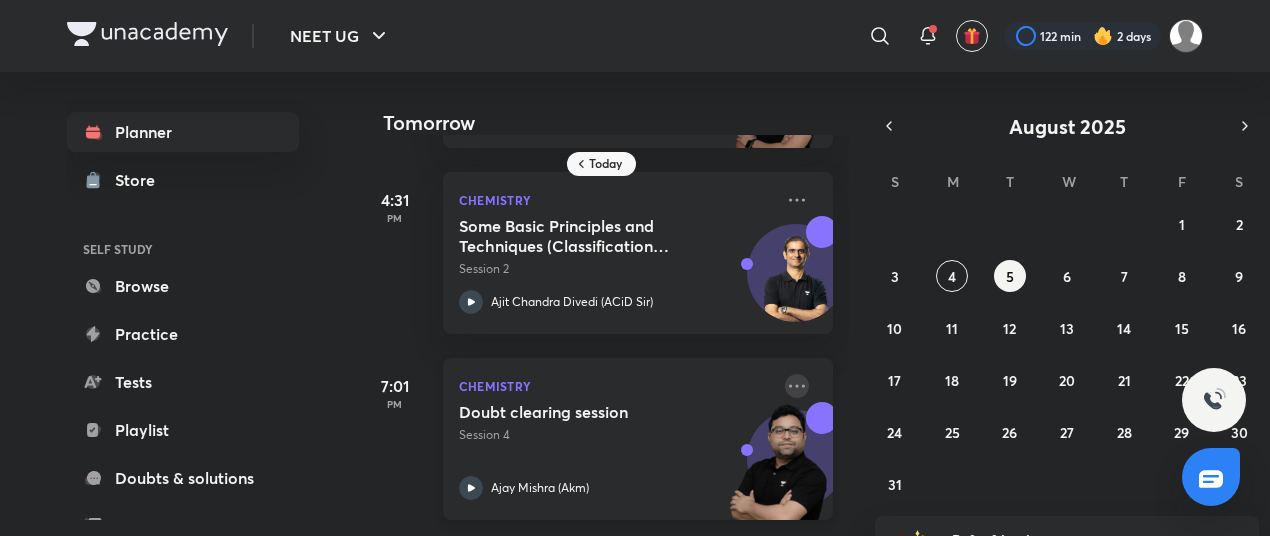 click 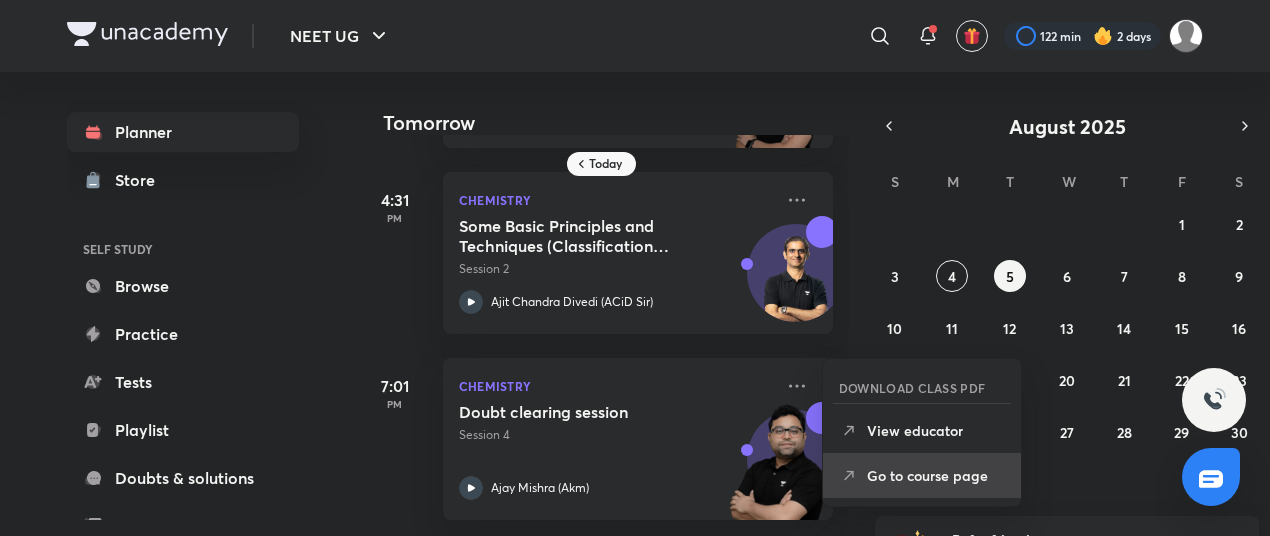 click on "Go to course page" at bounding box center [936, 475] 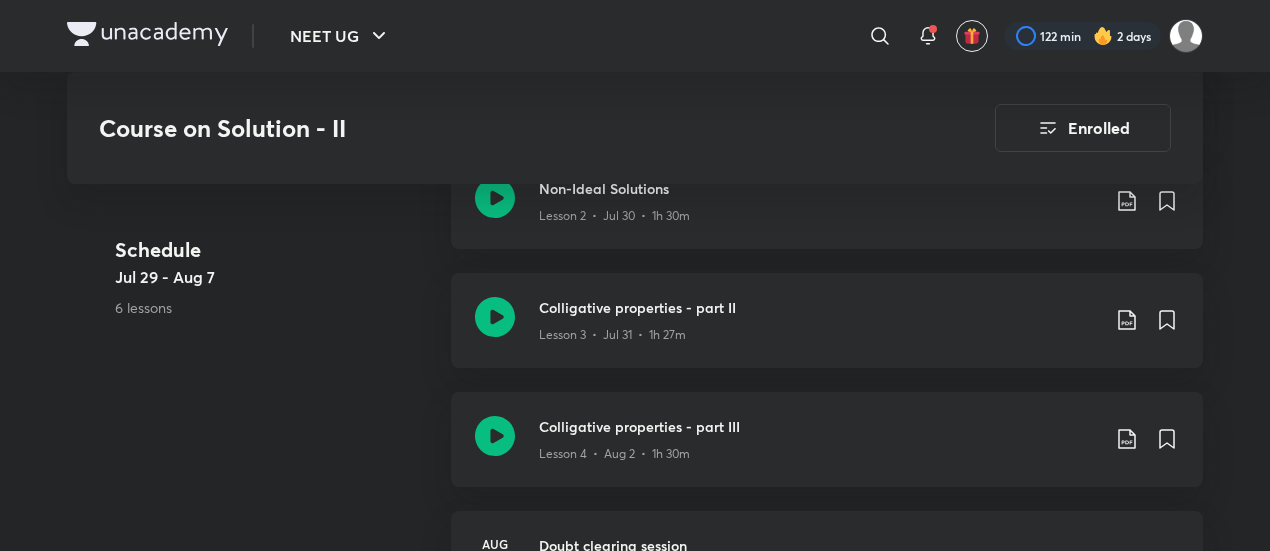 scroll, scrollTop: 945, scrollLeft: 0, axis: vertical 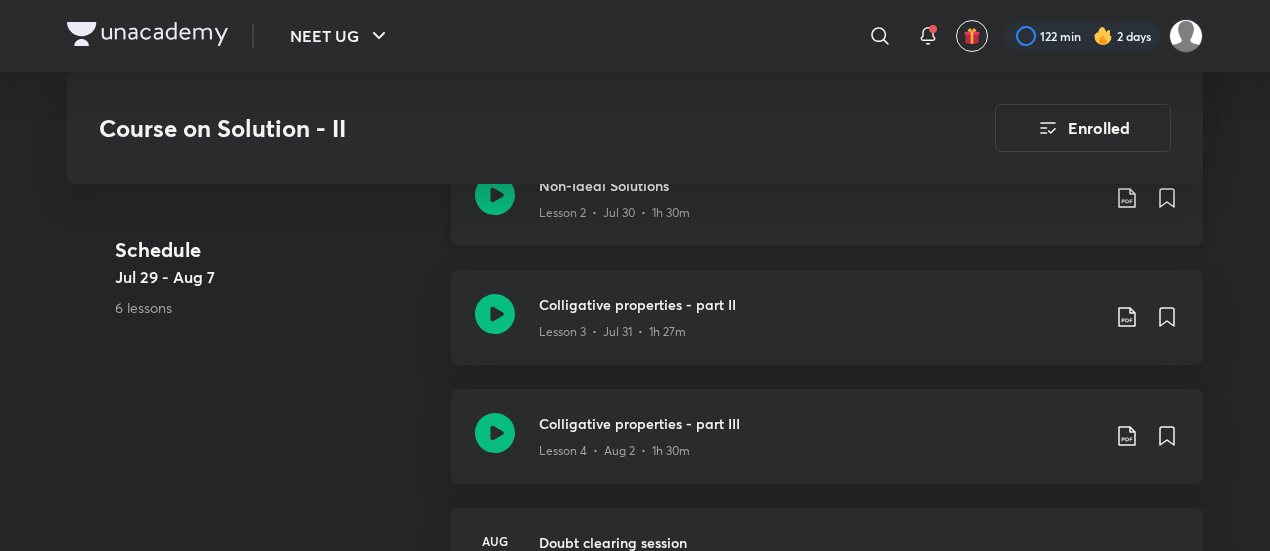 click on "Lesson 2  •  Jul 30  •  1h 30m" at bounding box center (819, 209) 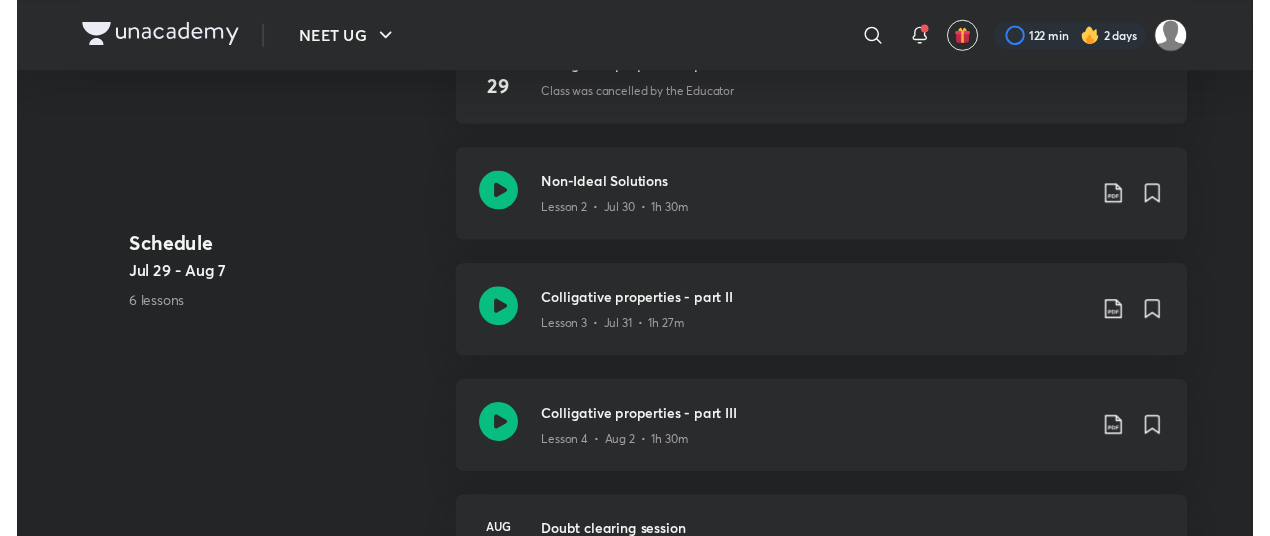 scroll, scrollTop: 0, scrollLeft: 0, axis: both 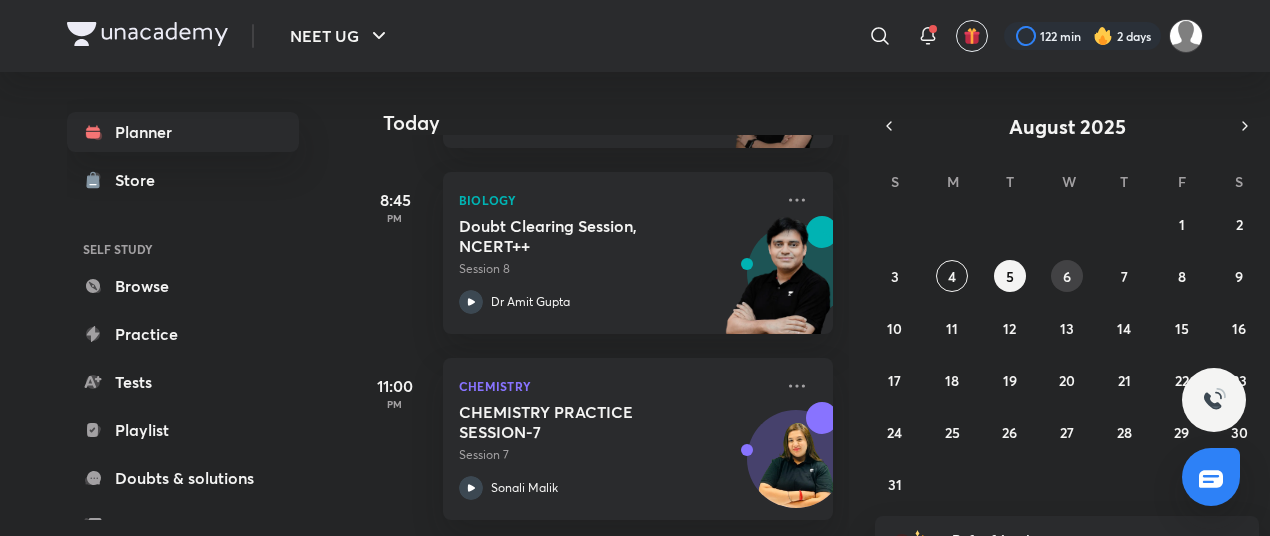 click on "6" at bounding box center [1067, 276] 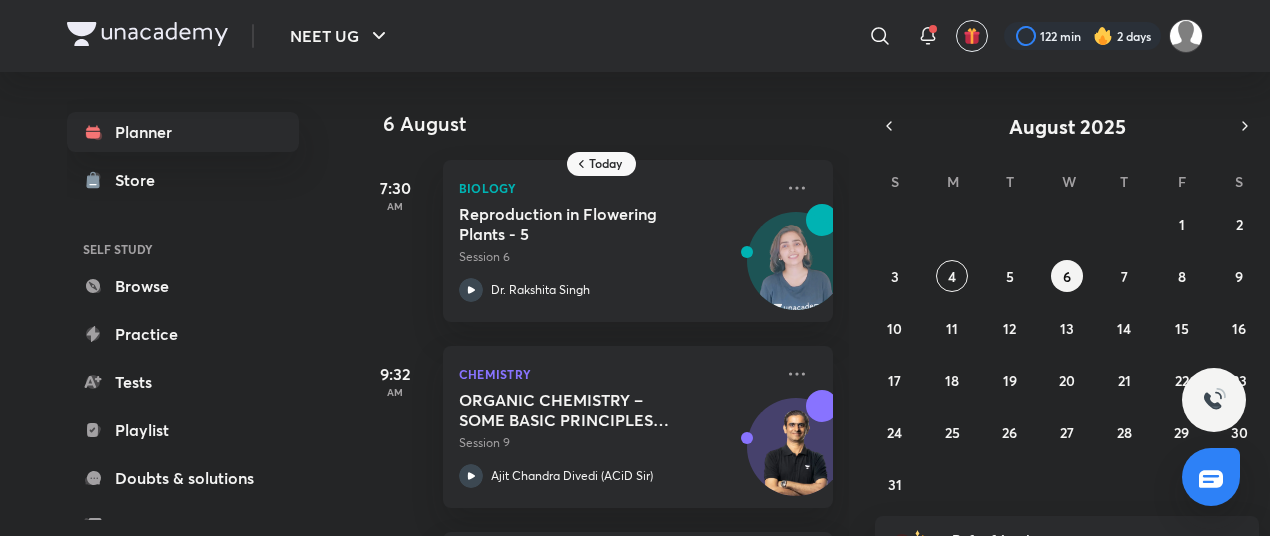 scroll, scrollTop: 546, scrollLeft: 0, axis: vertical 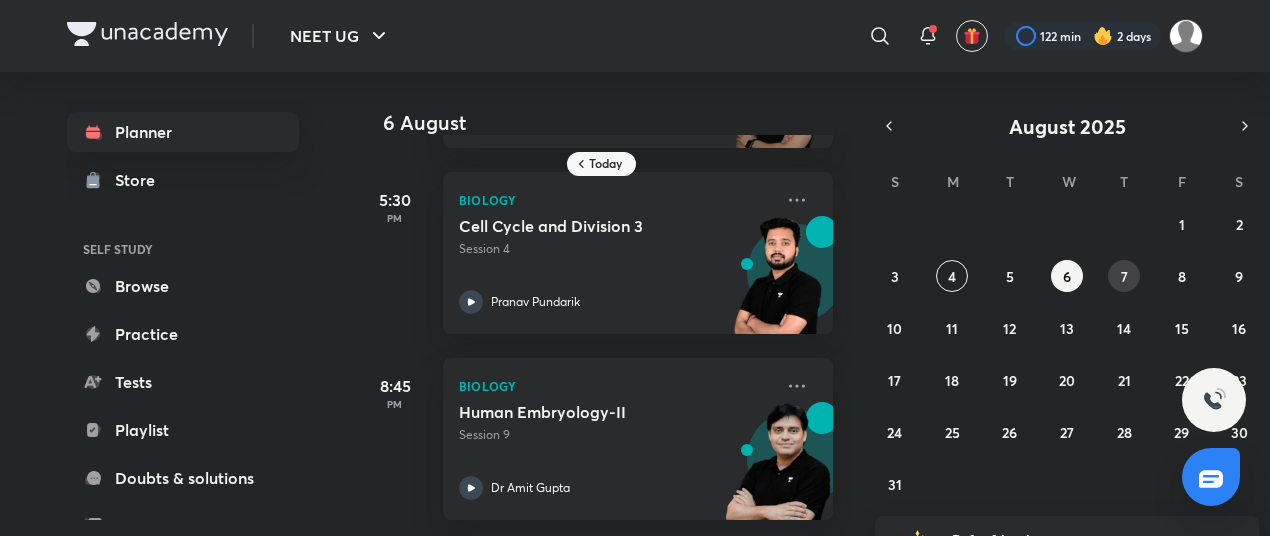 click on "7" at bounding box center (1124, 276) 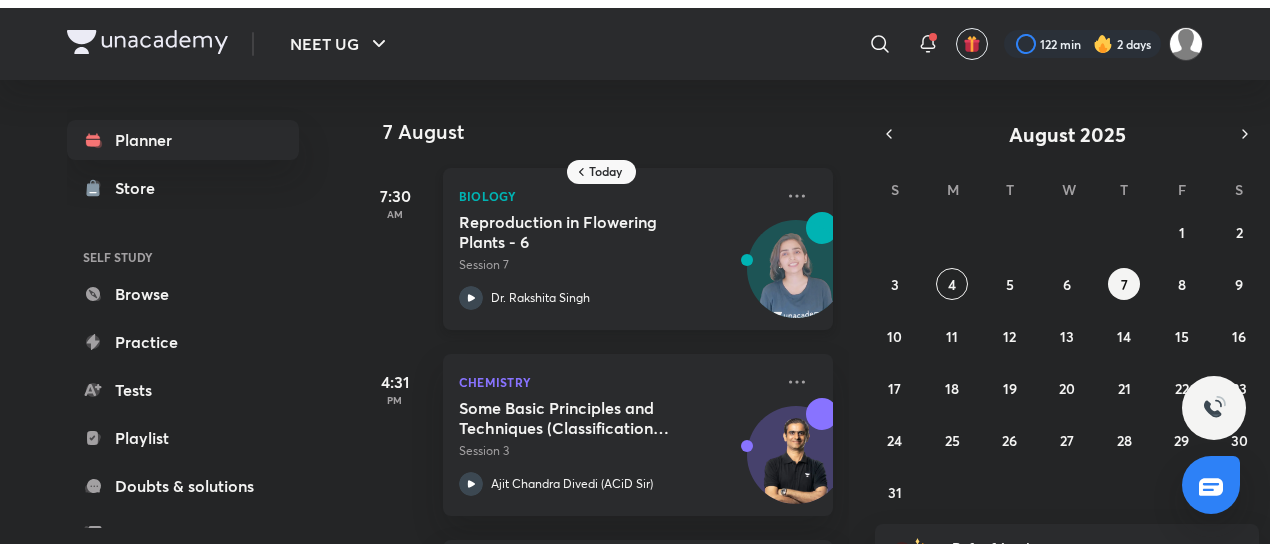 scroll, scrollTop: 360, scrollLeft: 0, axis: vertical 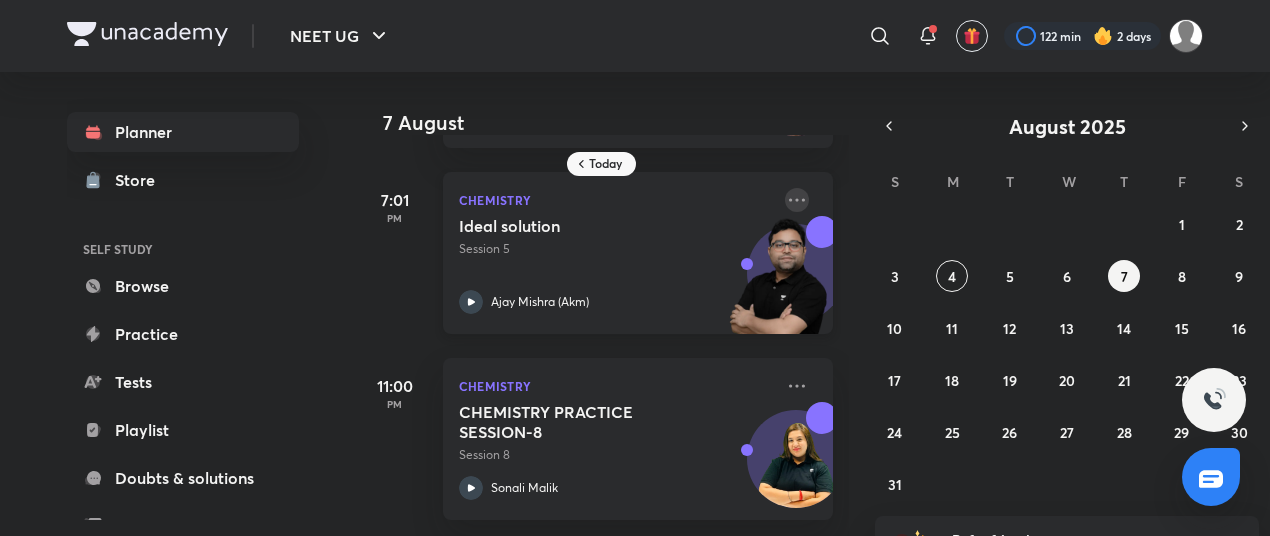 click 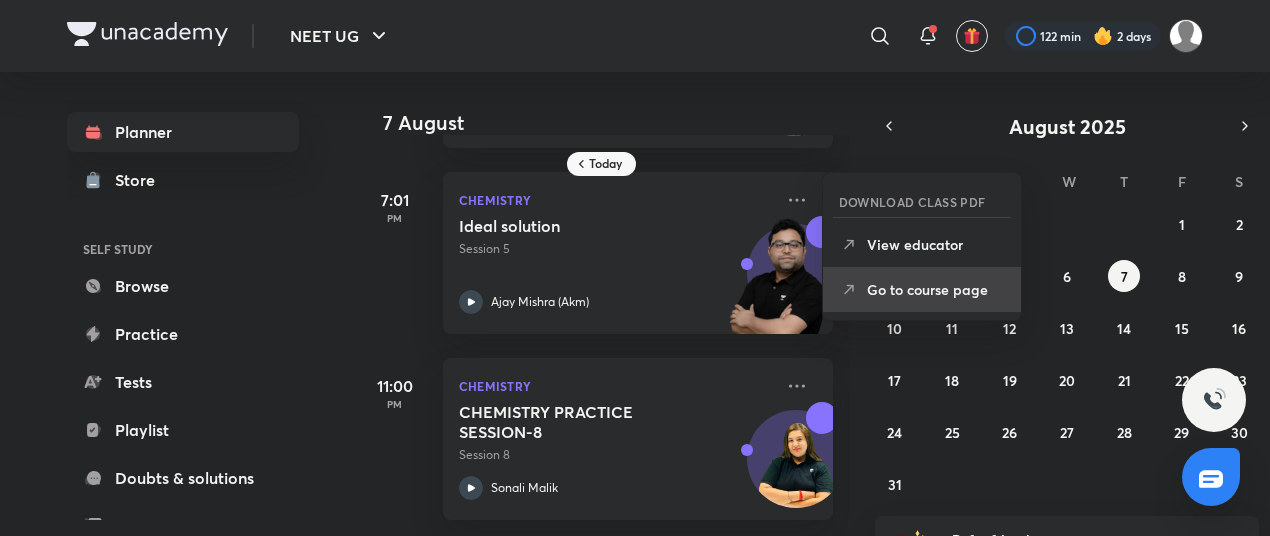 click on "NEET UG ​​ [DURATION] [DATE] Planner Store SELF STUDY Browse Practice Tests Playlist Doubts & solutions Notes Free live classes 1:1 Live mentorship Unacademy books ME Enrollments Saved Today [DATE] [TIME] Biology Reproduction in Flowering Plants - 6 Session 7 [FIRST] [LAST] [TIME] Chemistry Some Basic Principles and Techniques (Classification and Nomenclature) - 3 Session 3 [FIRST] [LAST] ([ABBREVIATION] Sir) [TIME] Chemistry Ideal solution Session 5 [FIRST] [LAST] ([ABBREVIATION]) [TIME] Chemistry CHEMISTRY PRACTICE SESSION-8 Session 8 [FIRST] [LAST] DOWNLOAD CLASS PDF View educator Go to course page [YEAR] S M T W T F S 27 28 29 30 31 1 2 3 4 5 6 7 8 9 10 11 12 13 14 15 16 17 18 19 20 21 22 23 24 25 26 27 28 29 30 31 1 2 3 4 5 6 Refer friends Win a laptop, vouchers & more" at bounding box center (635, 268) 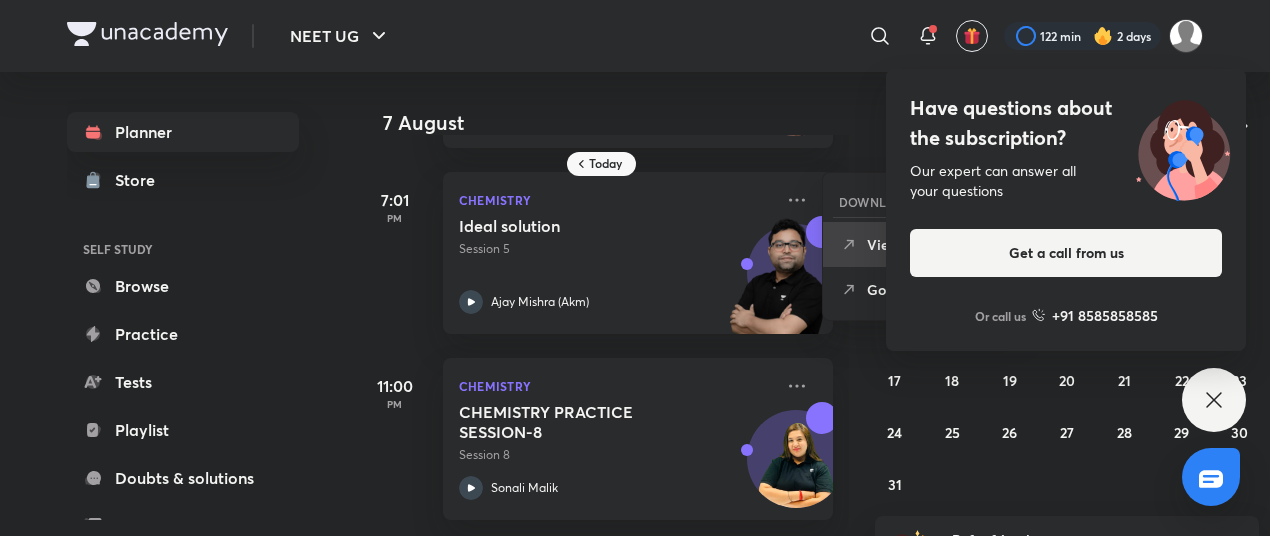 click on "View educator" at bounding box center [922, 244] 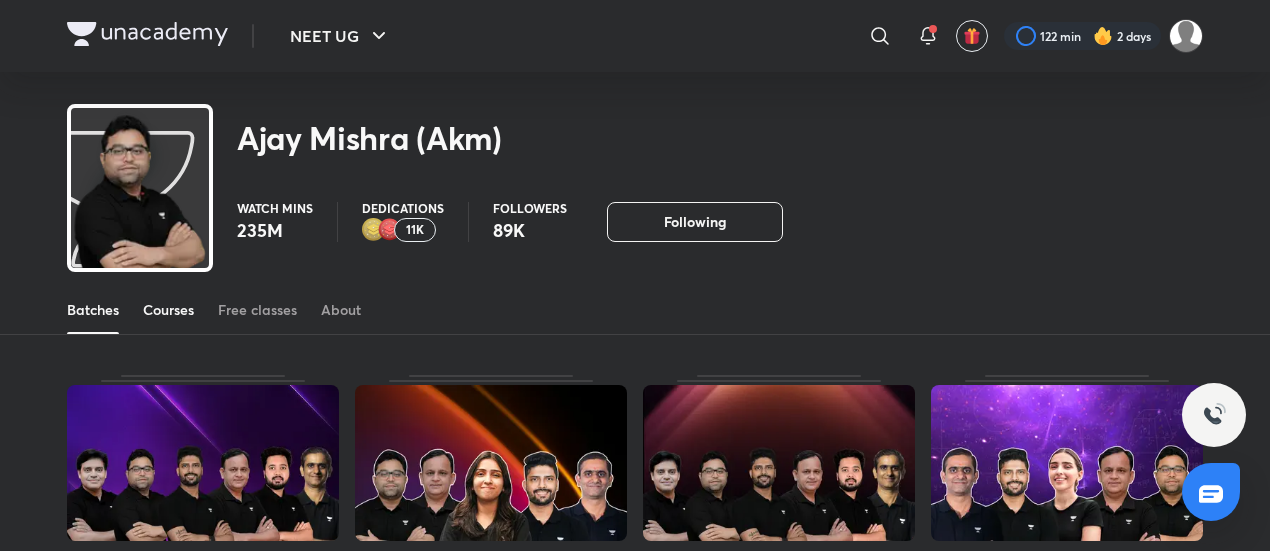 click on "Courses" at bounding box center (168, 310) 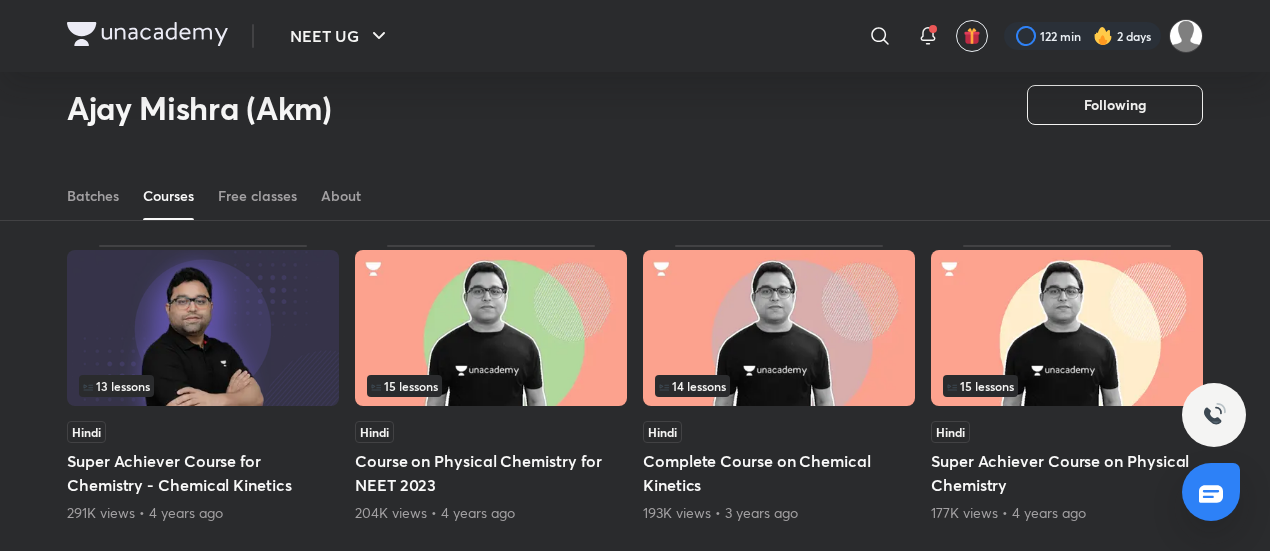 scroll, scrollTop: 84, scrollLeft: 0, axis: vertical 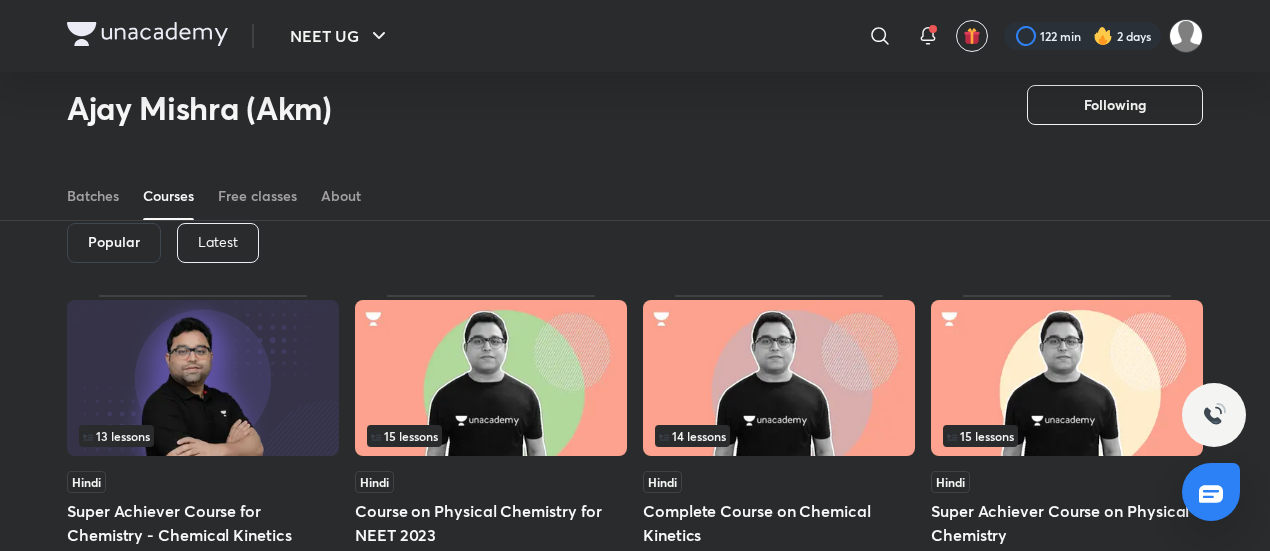 click on "Latest" at bounding box center [218, 242] 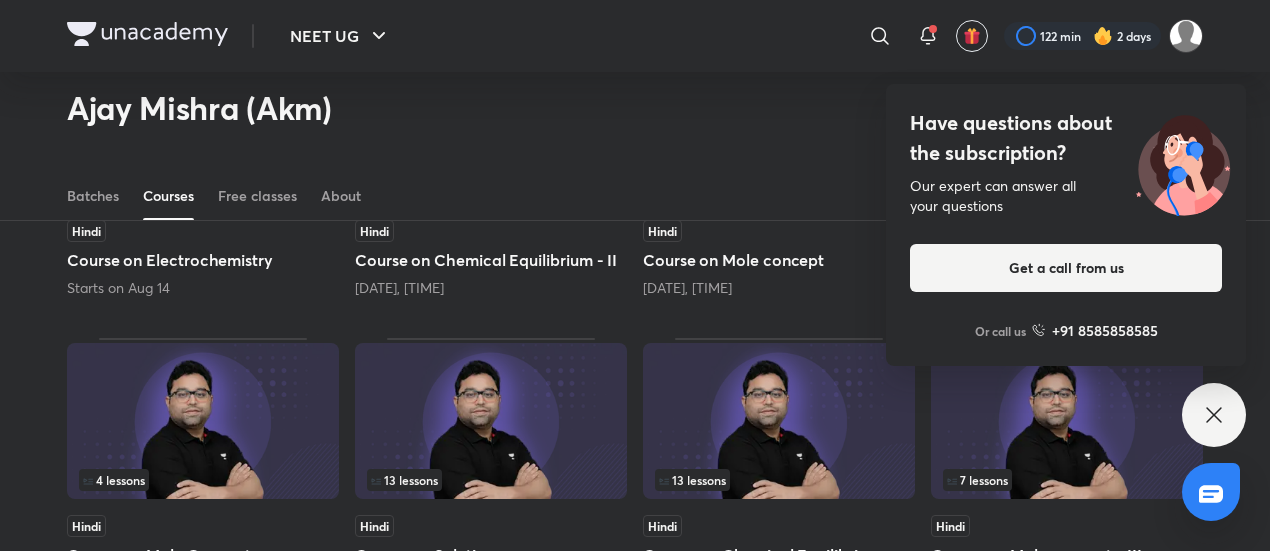 scroll, scrollTop: 344, scrollLeft: 0, axis: vertical 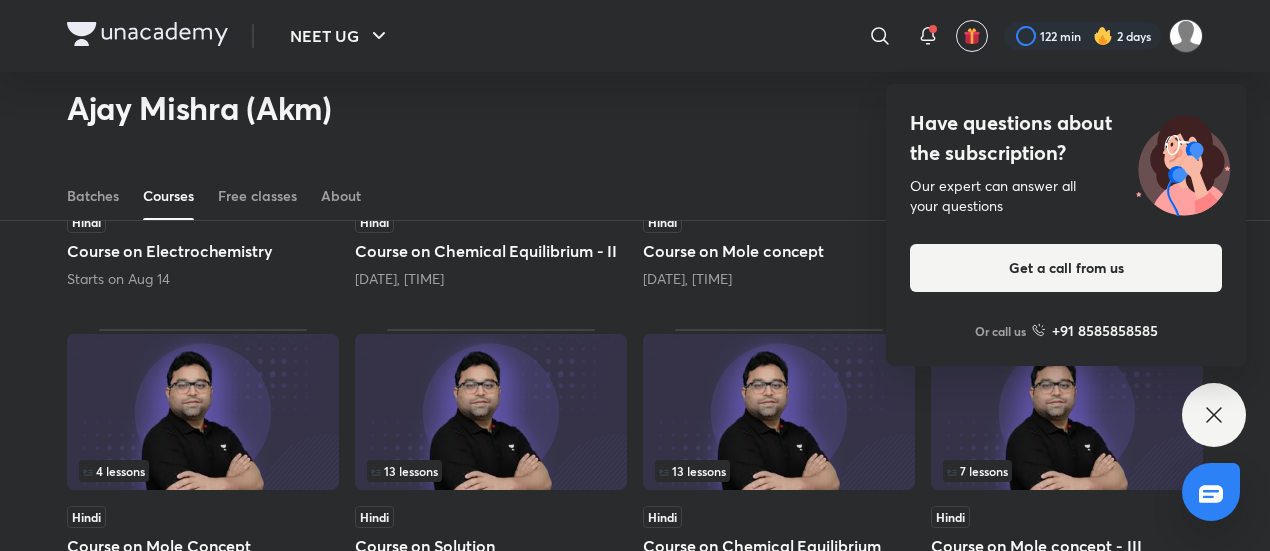 click 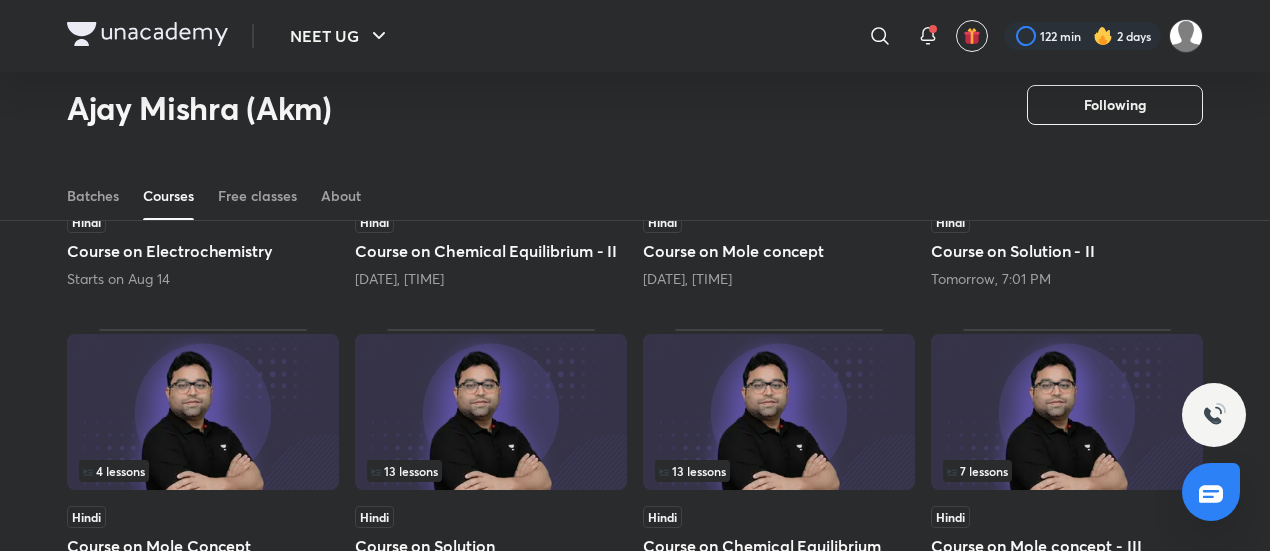 click on "[DATE], [TIME]" at bounding box center (779, 279) 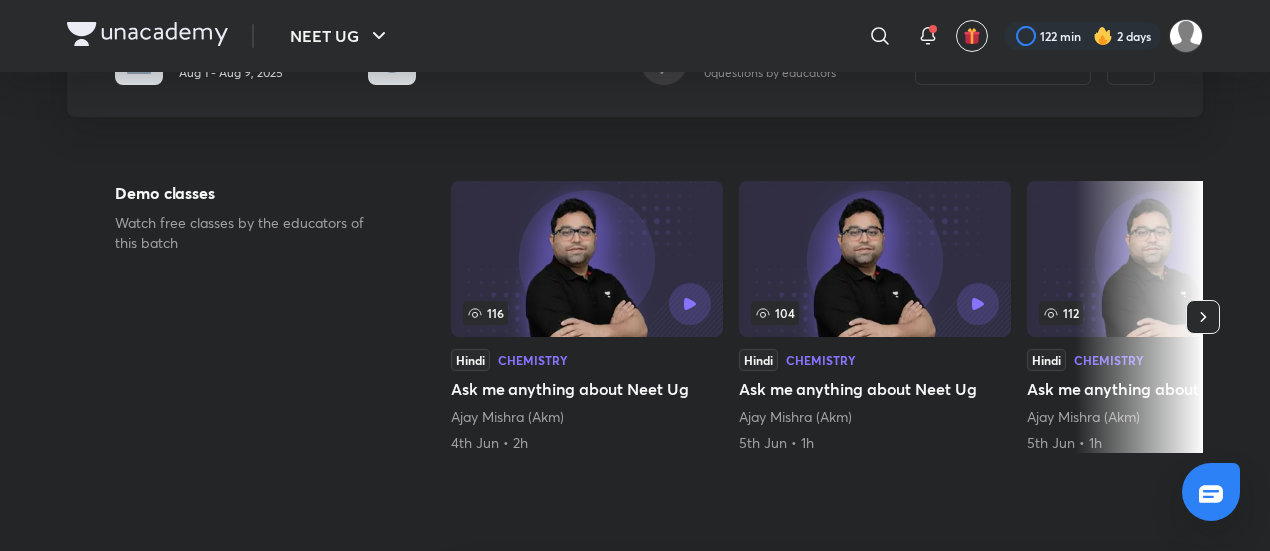 scroll, scrollTop: 1, scrollLeft: 0, axis: vertical 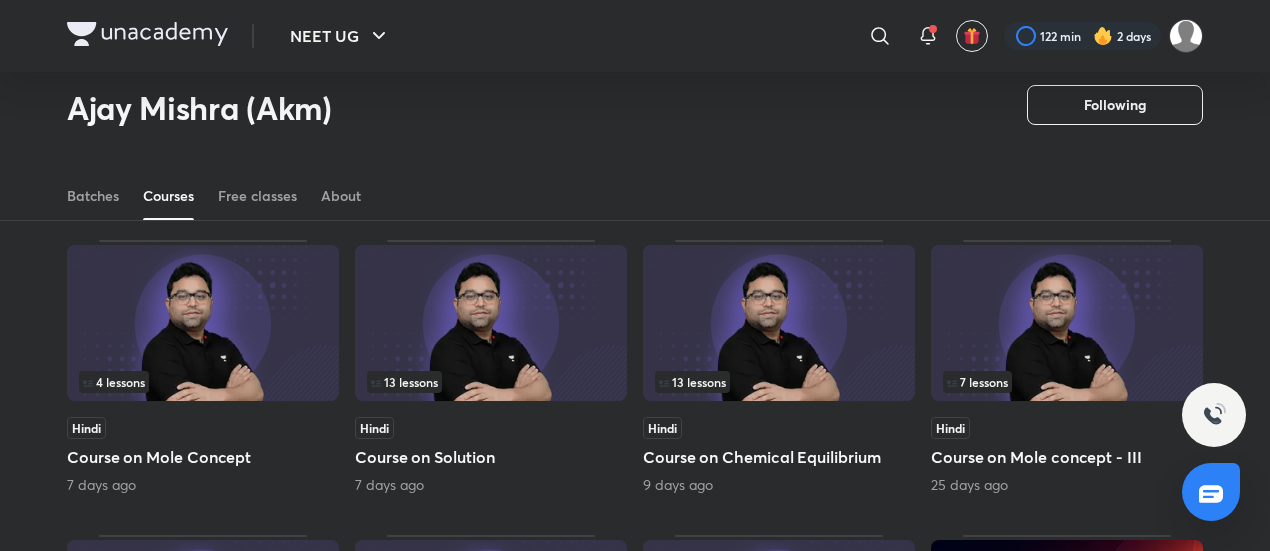 click at bounding box center (491, 323) 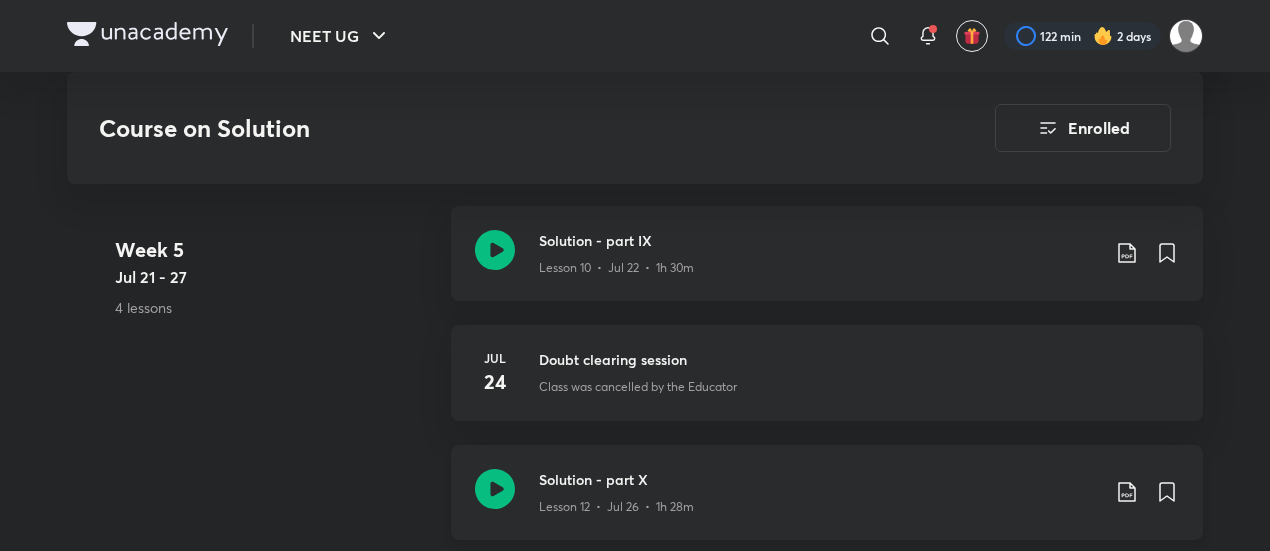 scroll, scrollTop: 2779, scrollLeft: 0, axis: vertical 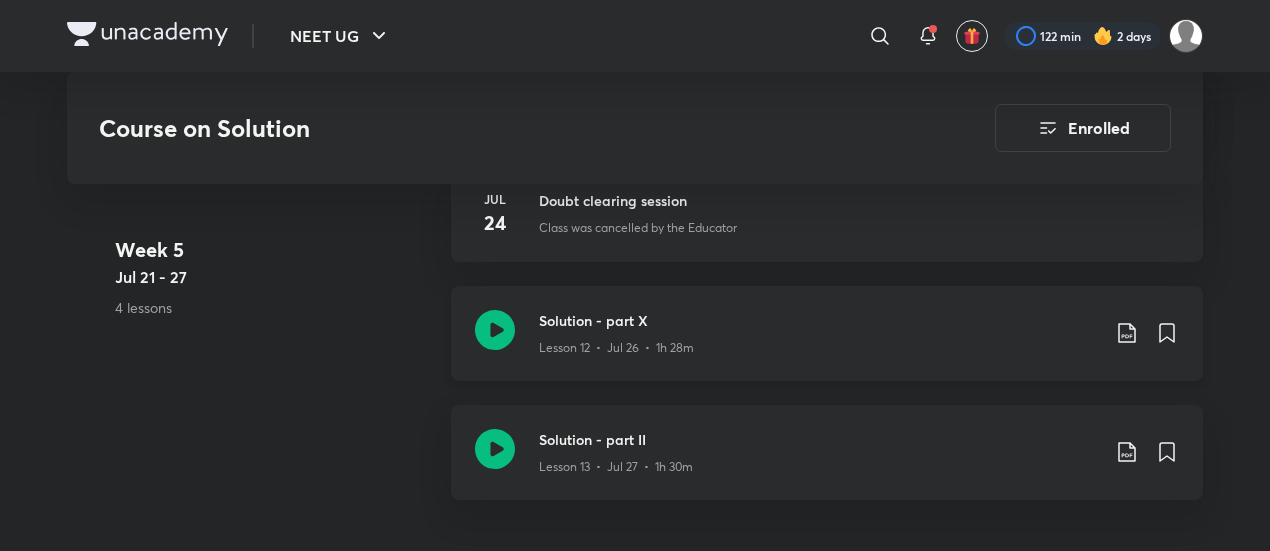 click on "Solution - part X Lesson 12 &bull; [DATE] &bull; [DURATION]" at bounding box center (859, 333) 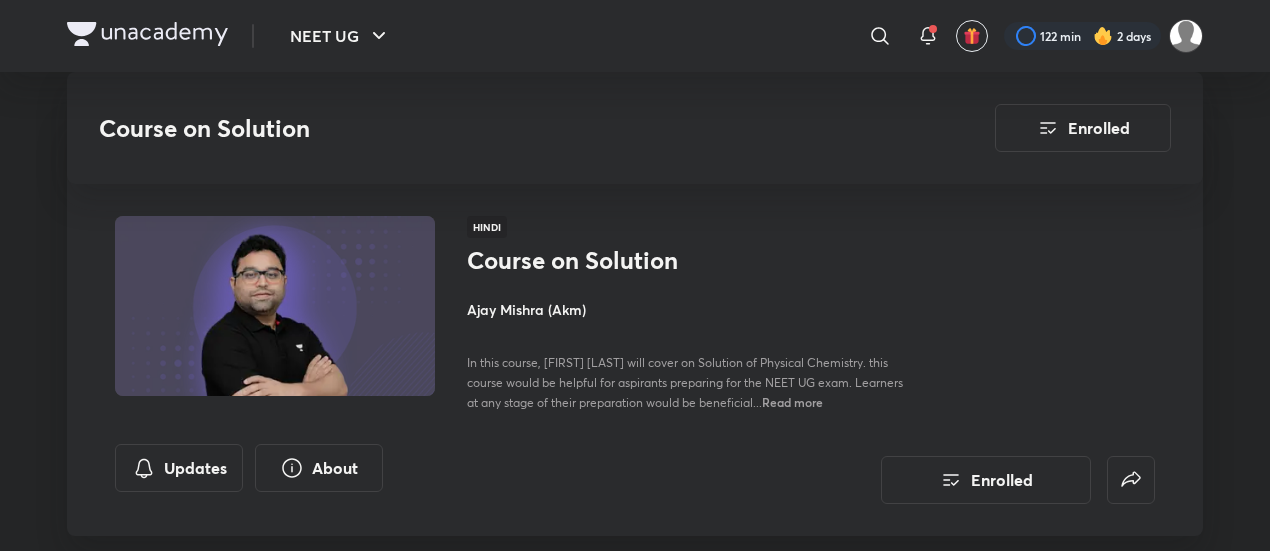 scroll, scrollTop: 2779, scrollLeft: 0, axis: vertical 